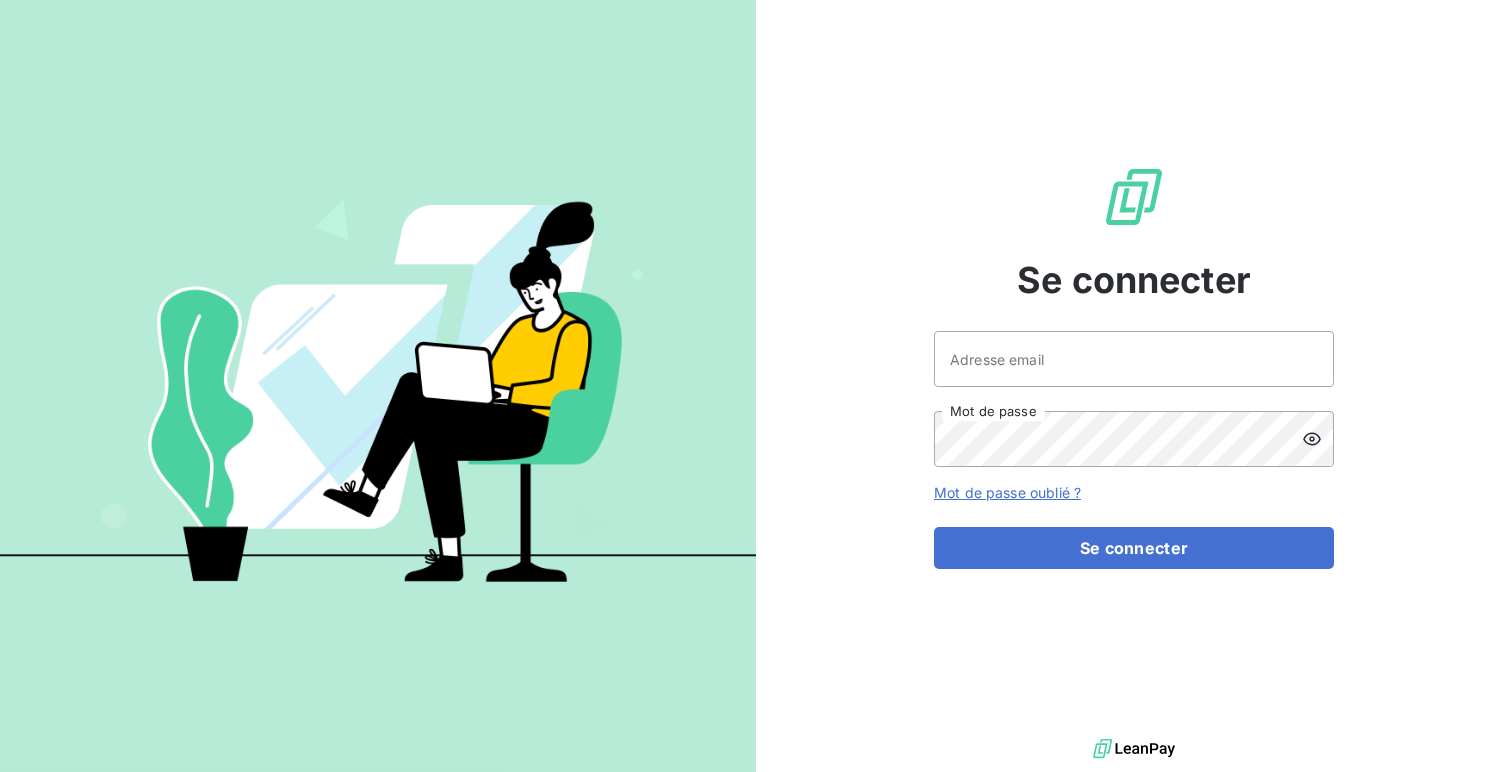 scroll, scrollTop: 0, scrollLeft: 0, axis: both 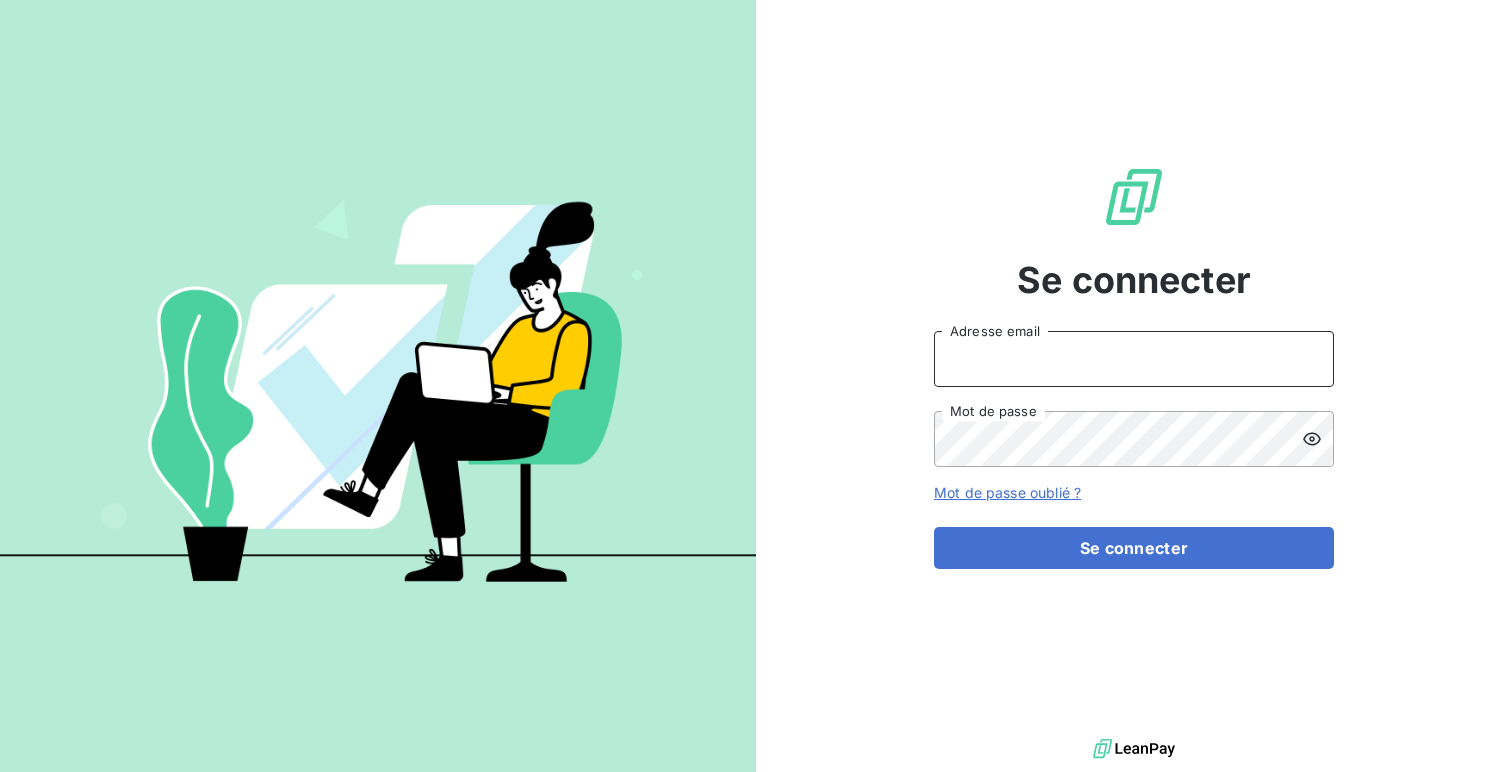 click on "Adresse email" at bounding box center [1134, 359] 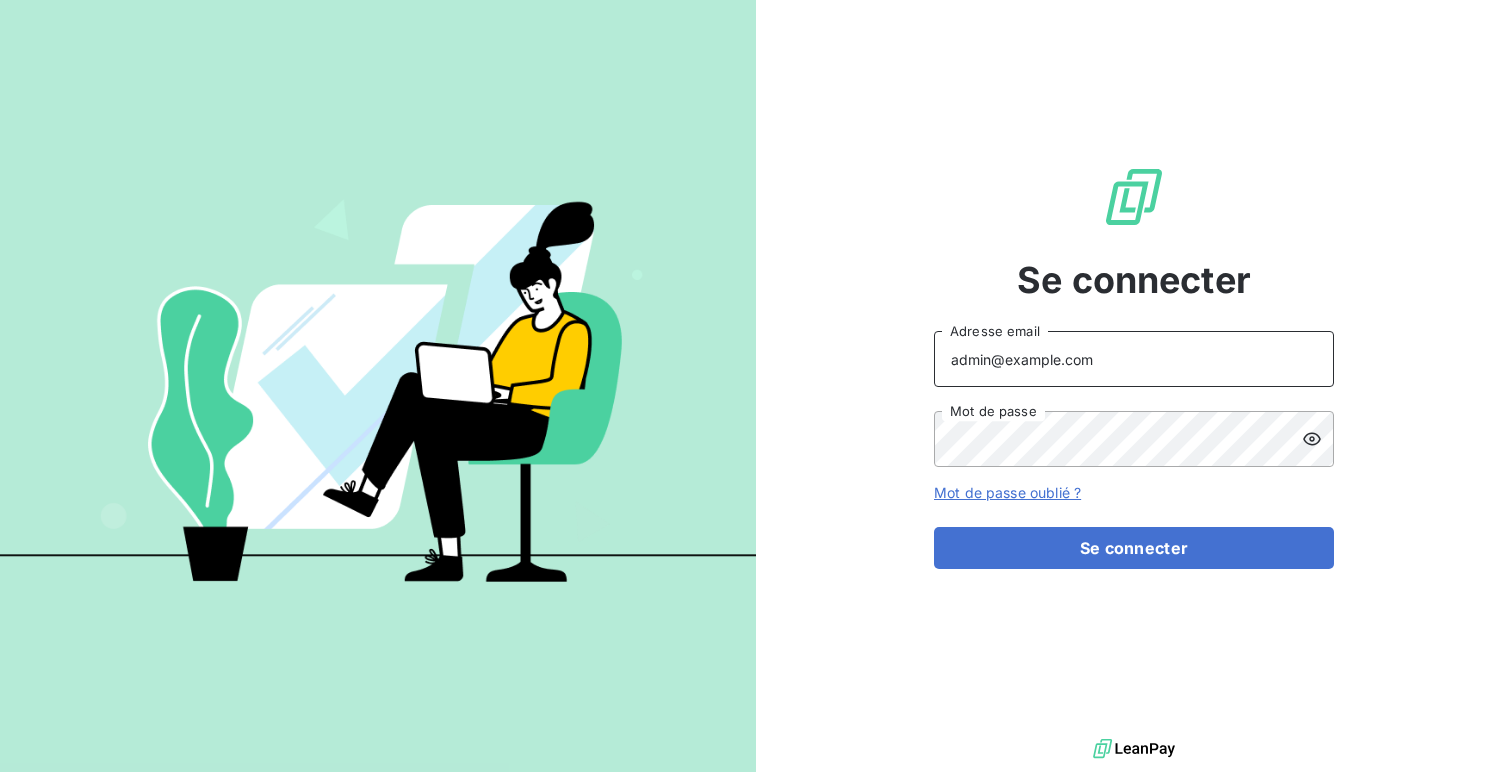 type on "admin@example.com" 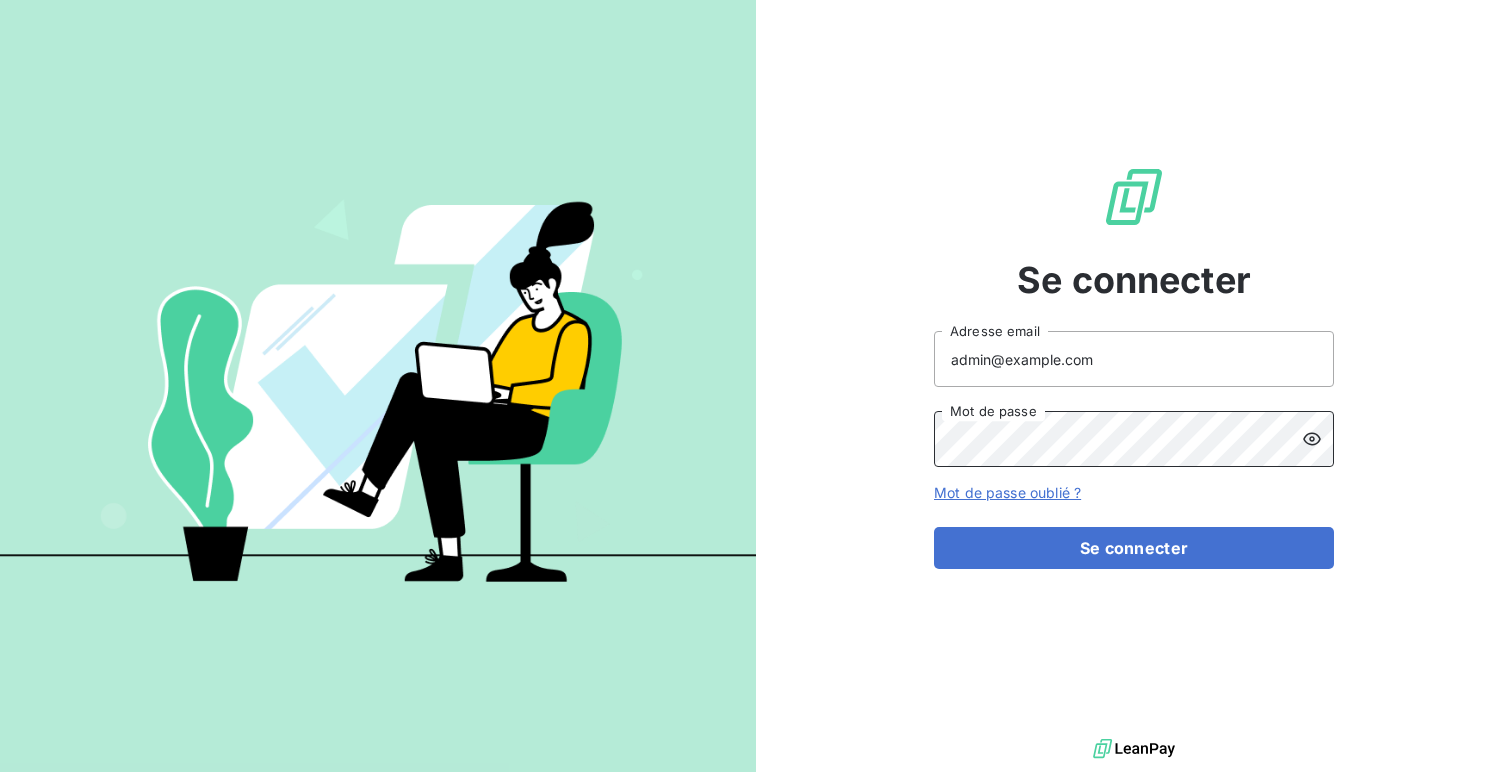 click on "Se connecter" at bounding box center (1134, 548) 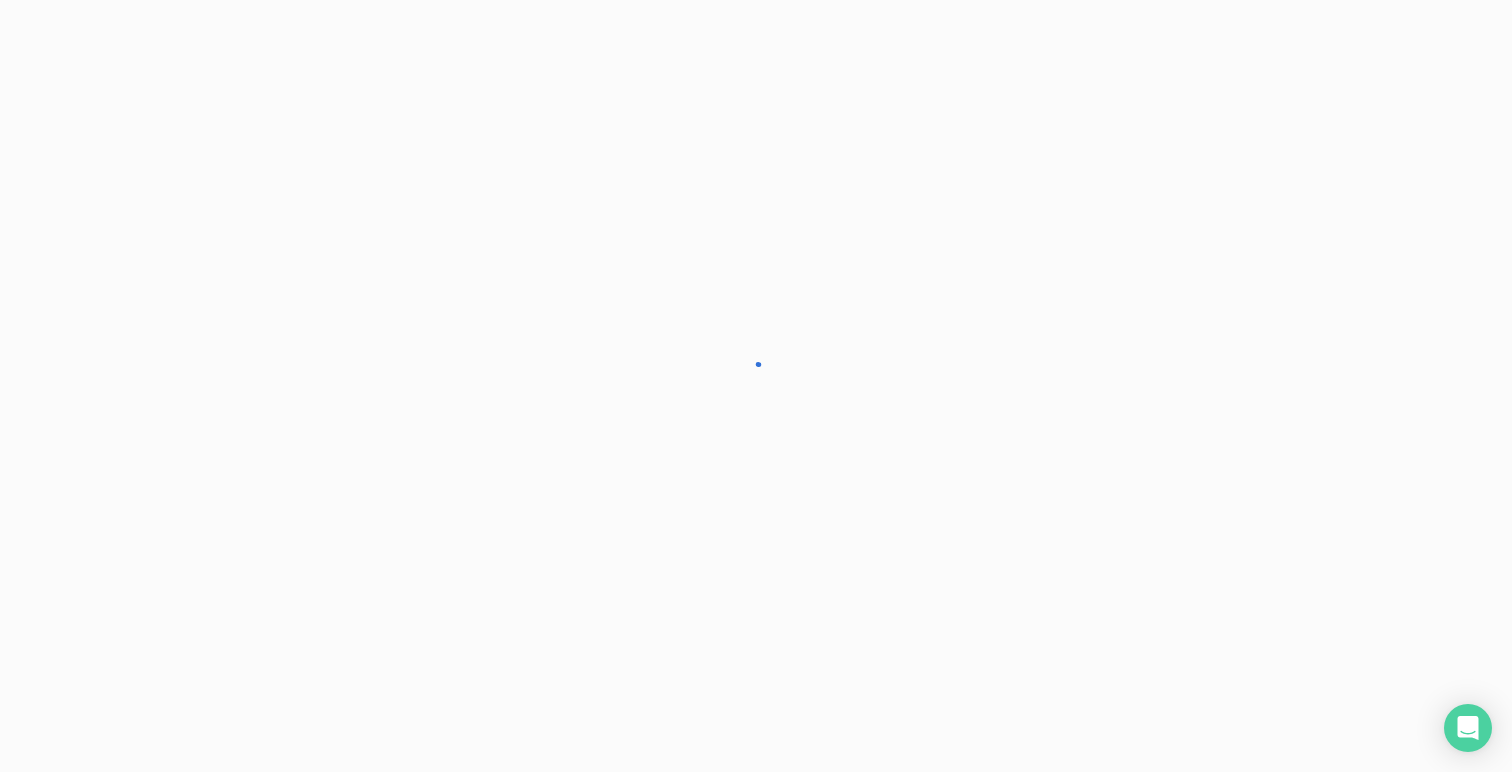 scroll, scrollTop: 0, scrollLeft: 0, axis: both 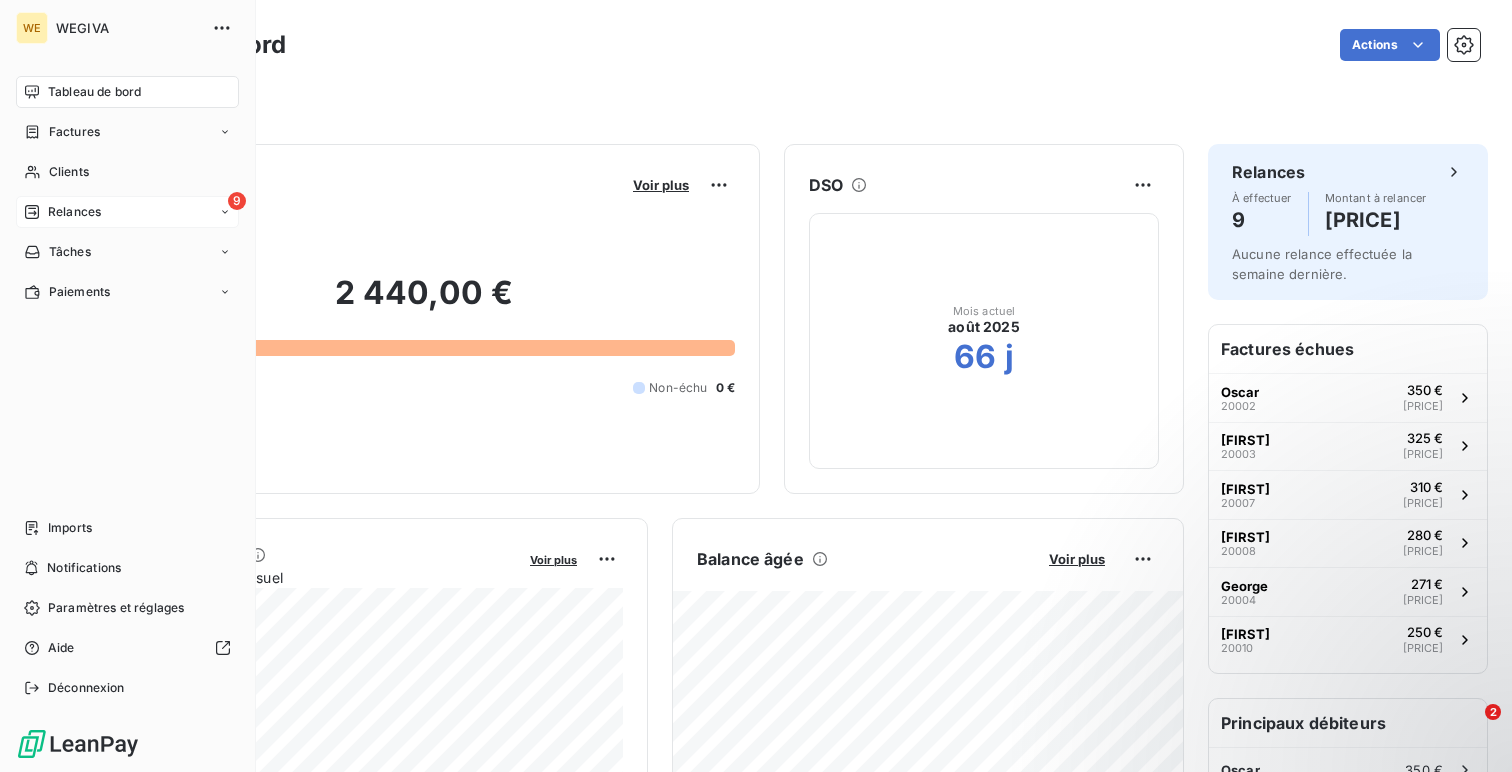 click on "Relances" at bounding box center (74, 212) 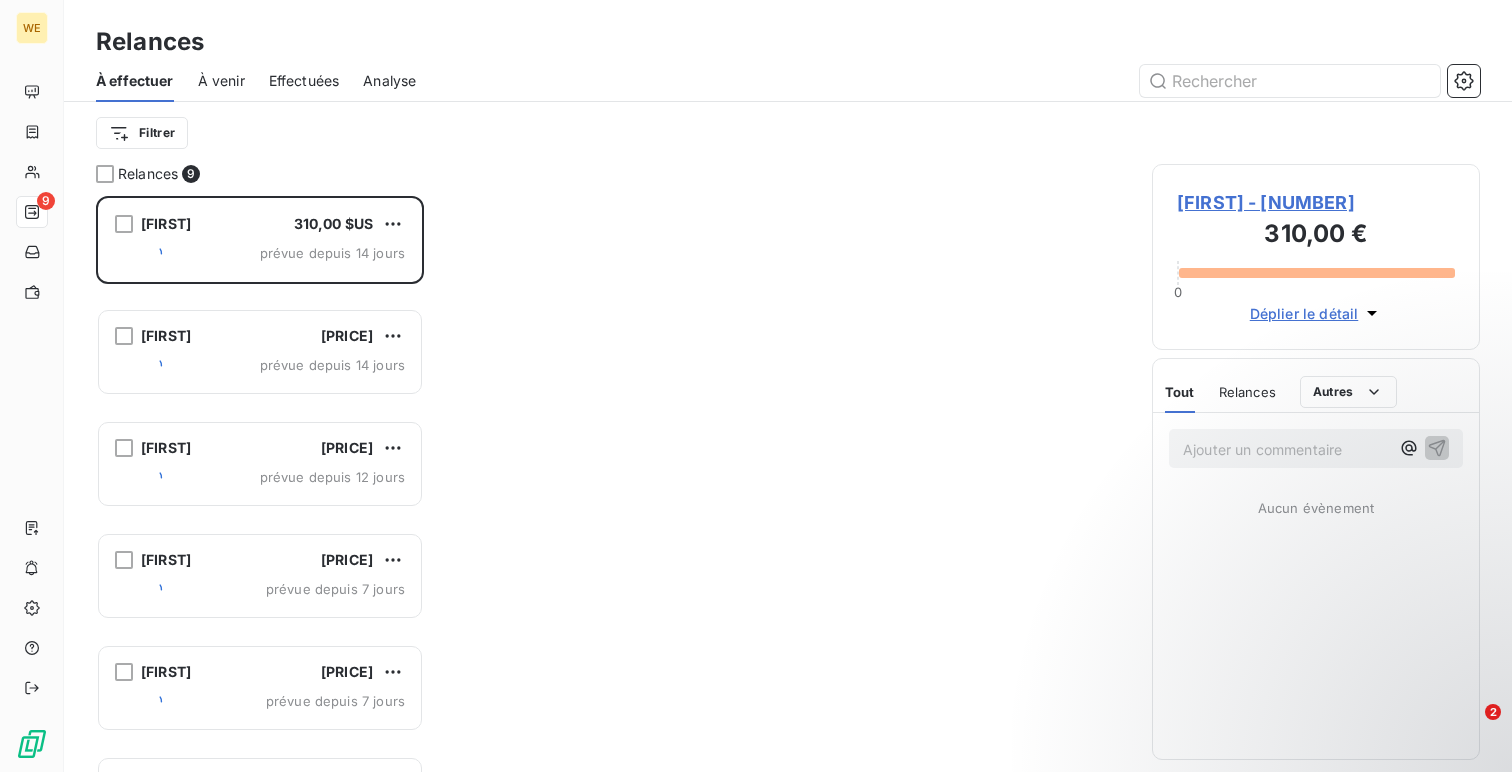 scroll, scrollTop: 1, scrollLeft: 1, axis: both 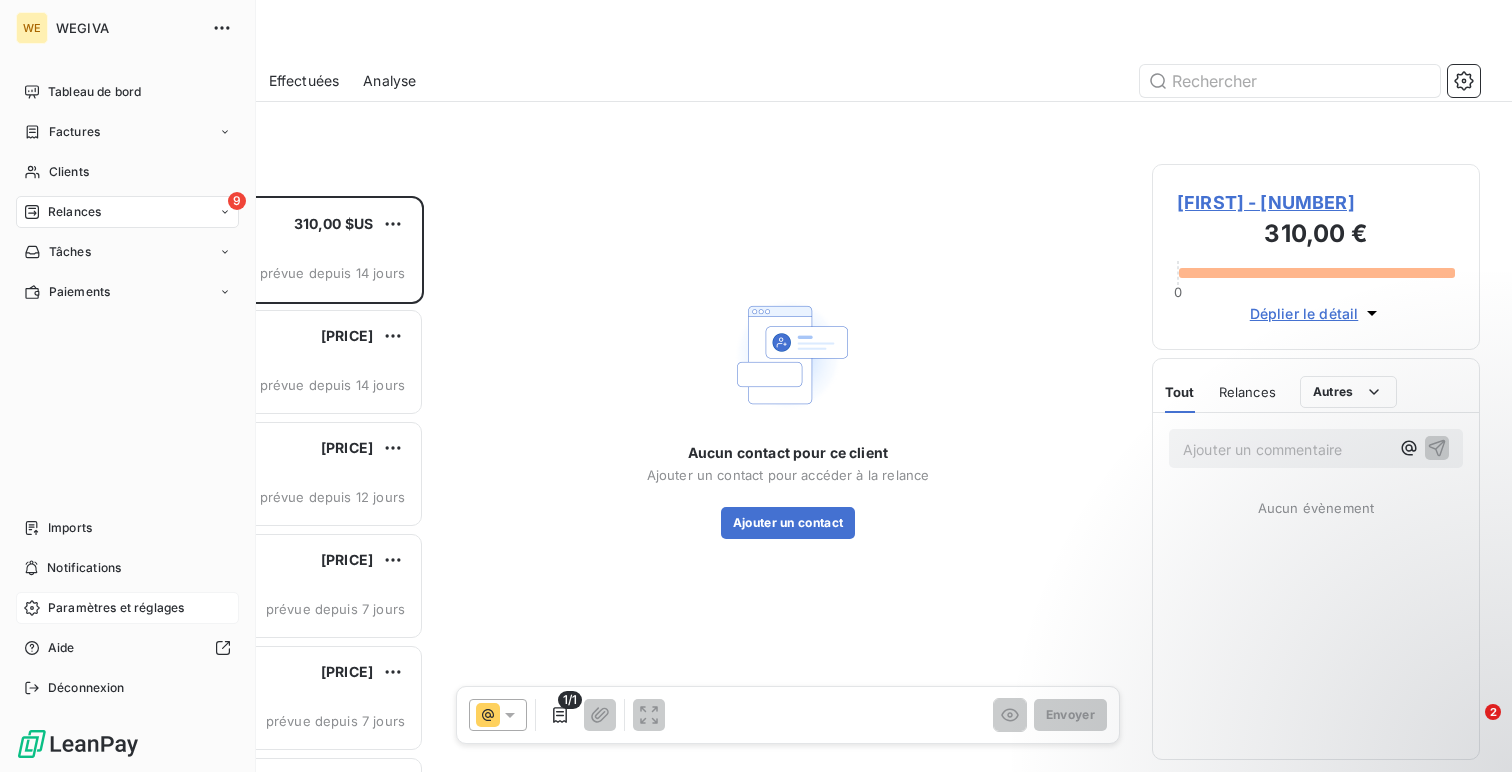click on "Paramètres et réglages" at bounding box center [116, 608] 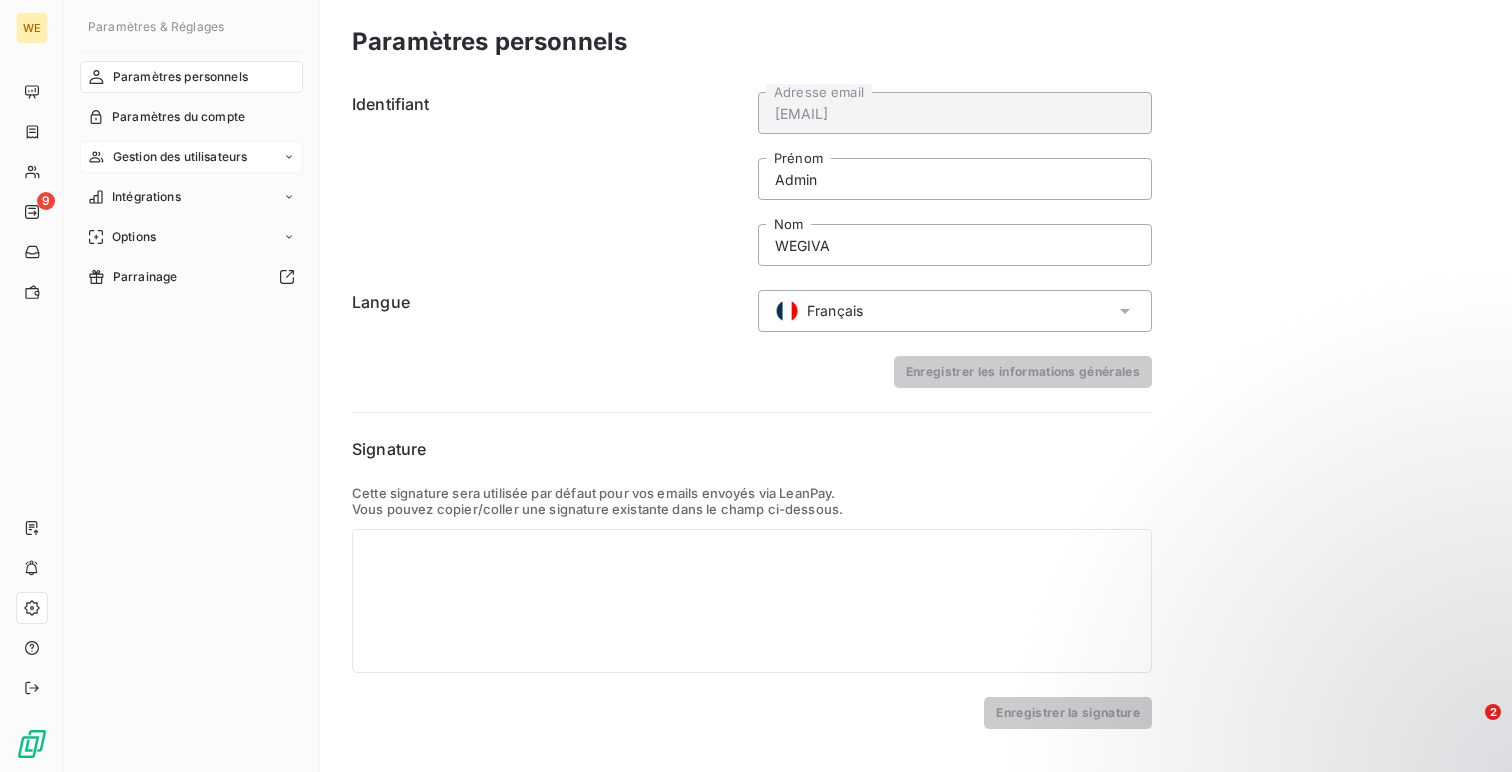 click on "Gestion des utilisateurs" at bounding box center [180, 157] 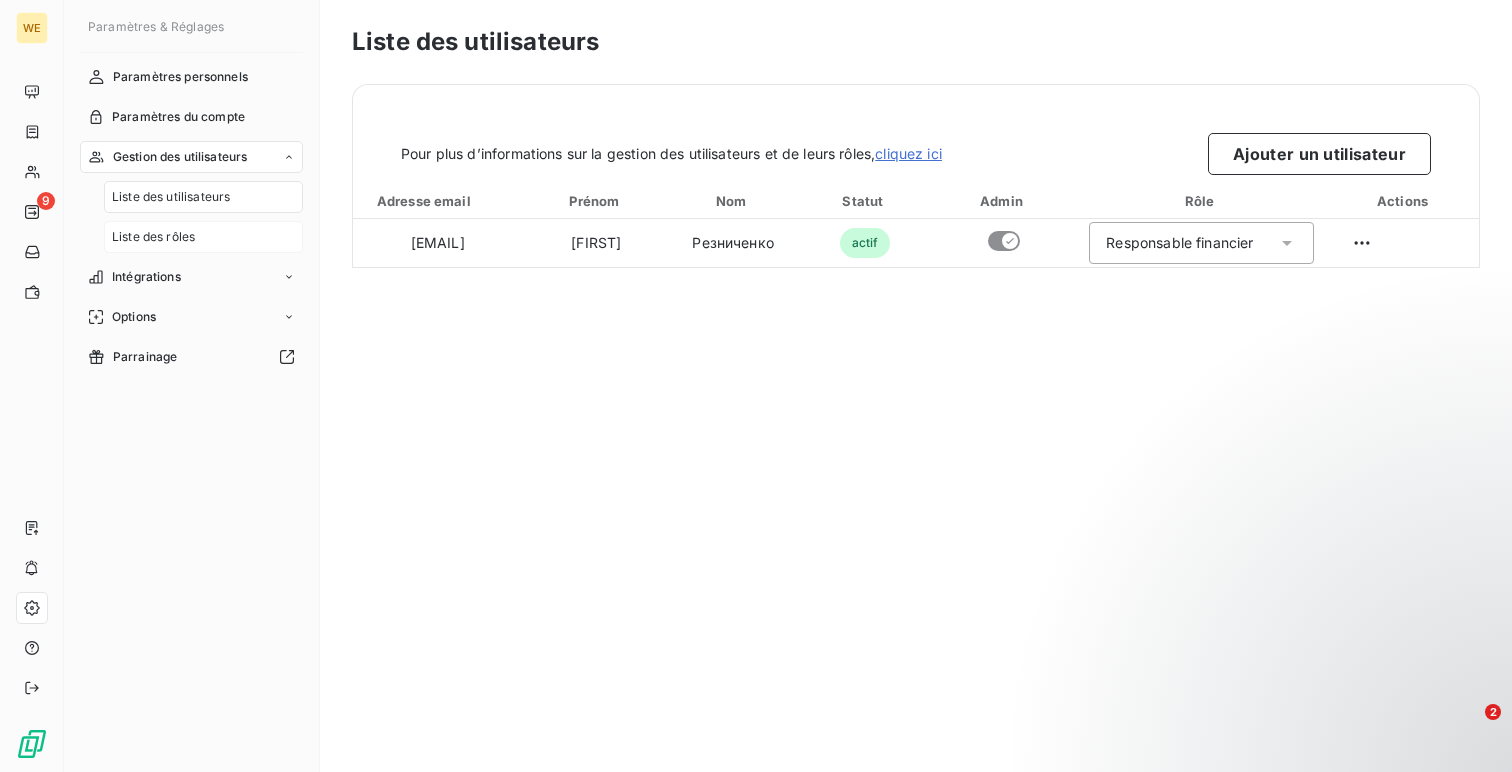 click on "Liste des rôles" at bounding box center (153, 237) 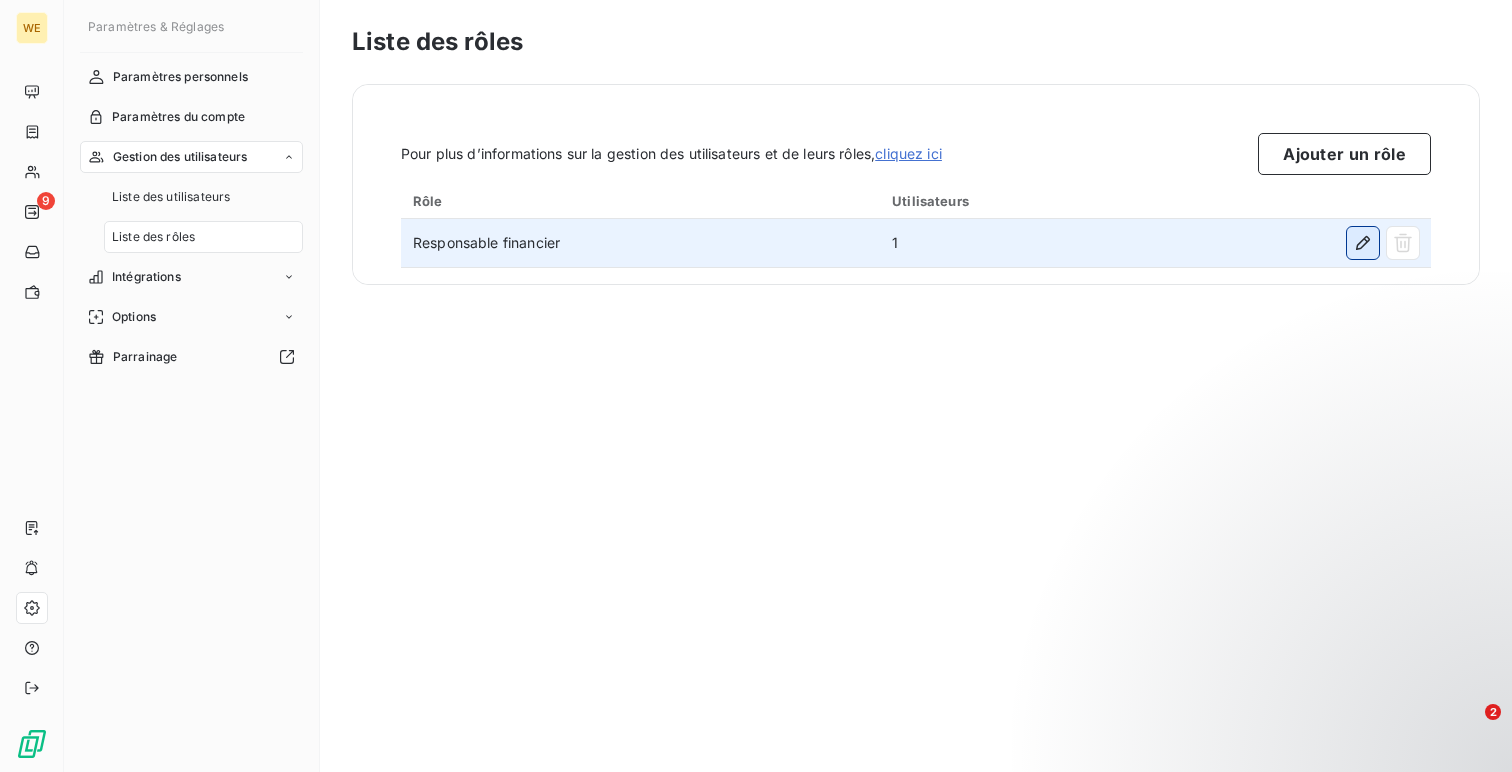 click 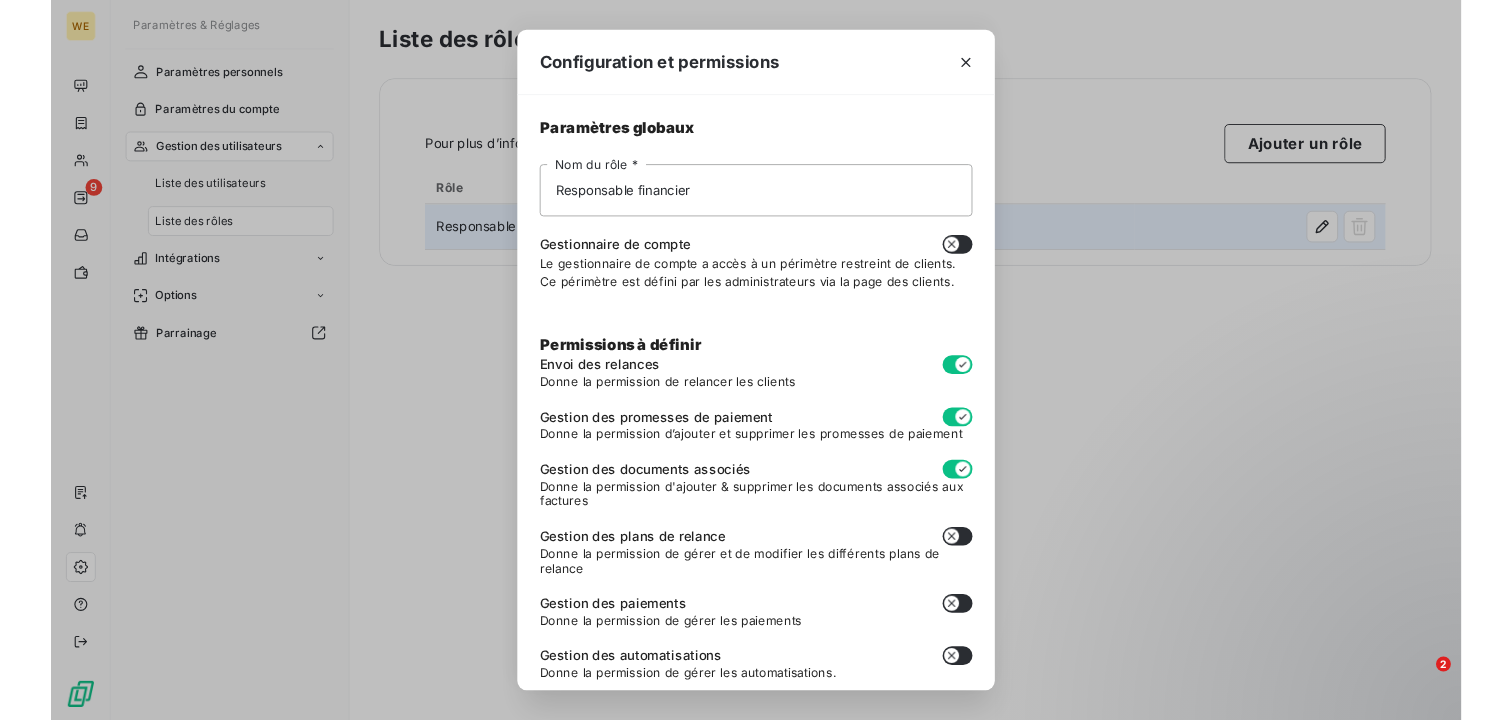 scroll, scrollTop: 75, scrollLeft: 0, axis: vertical 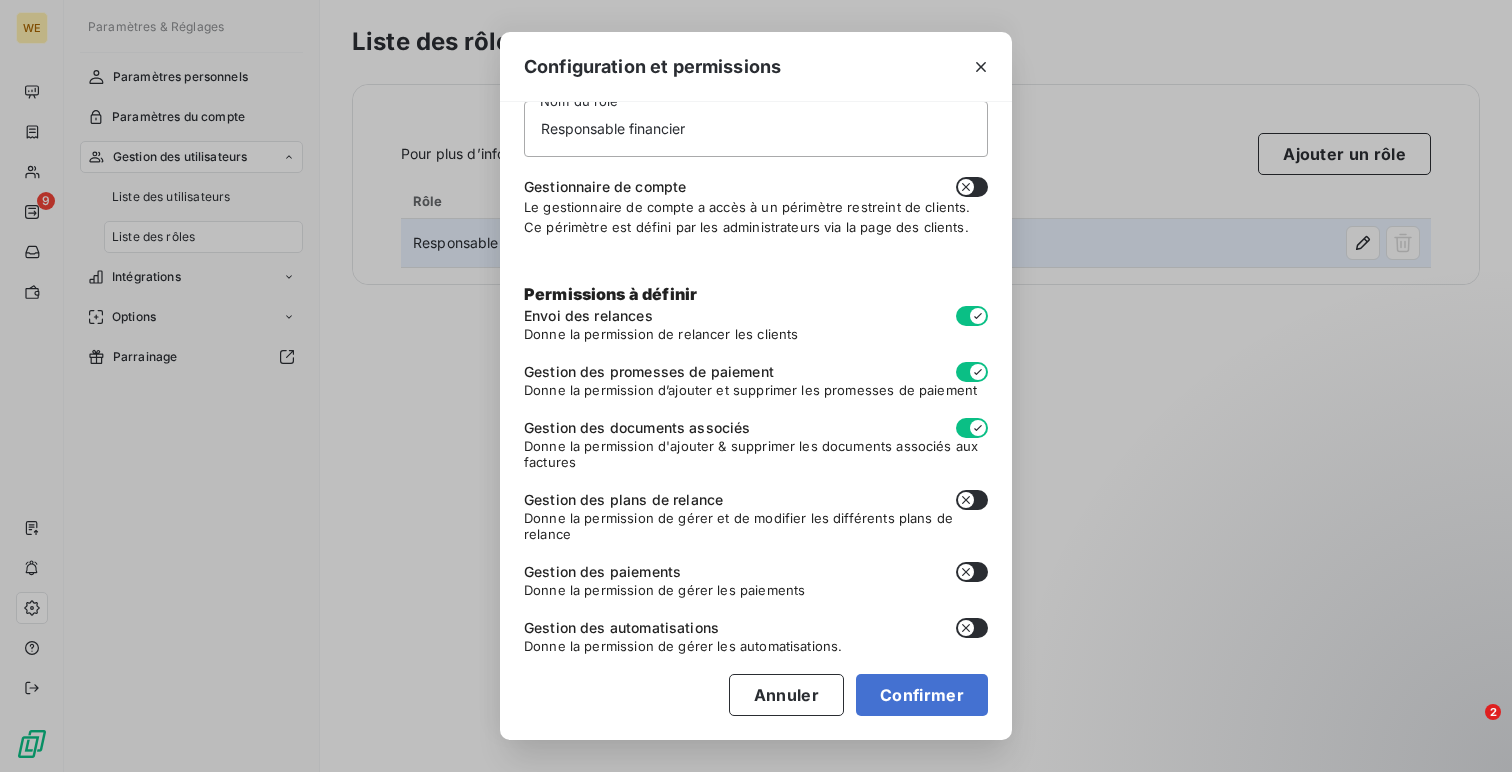 click 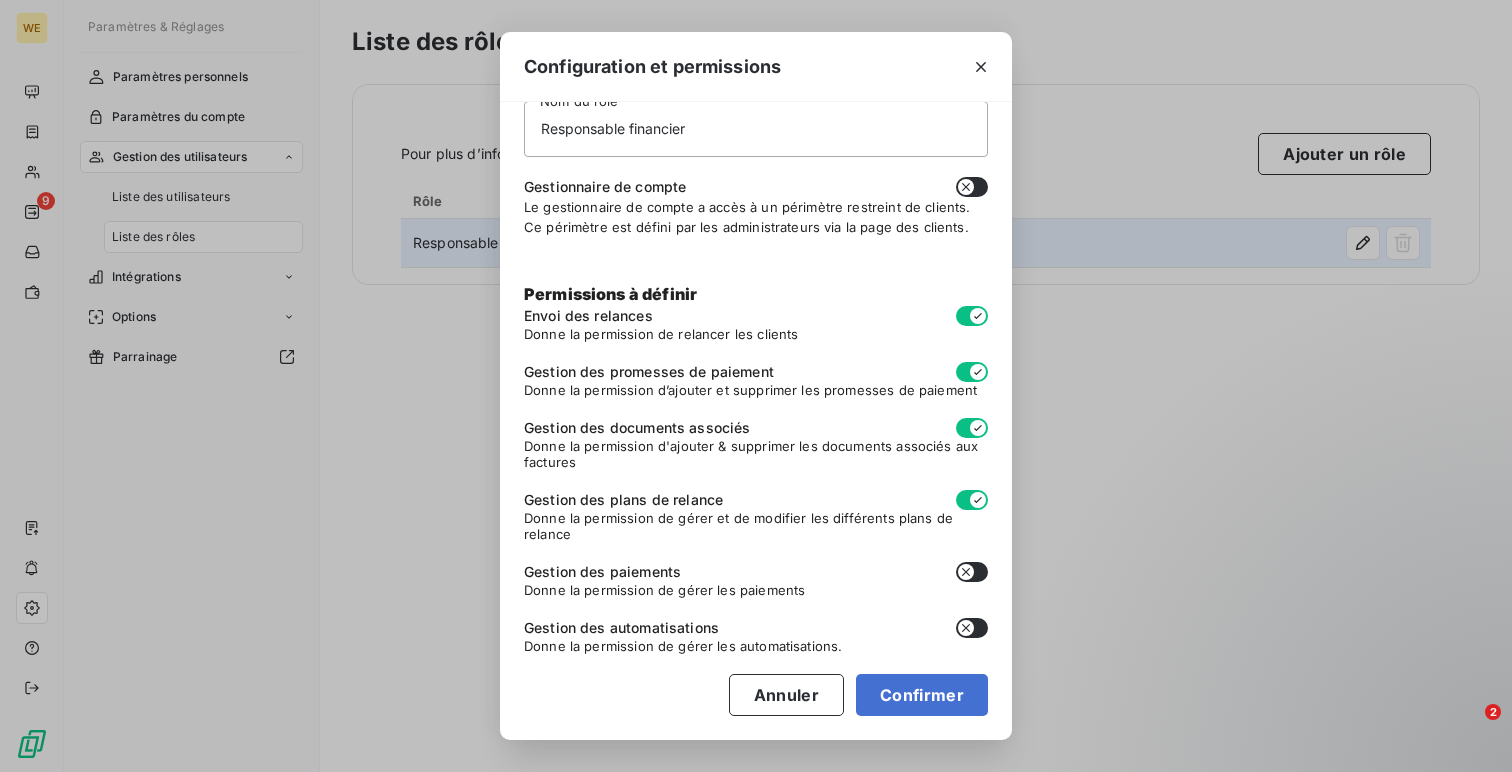 click 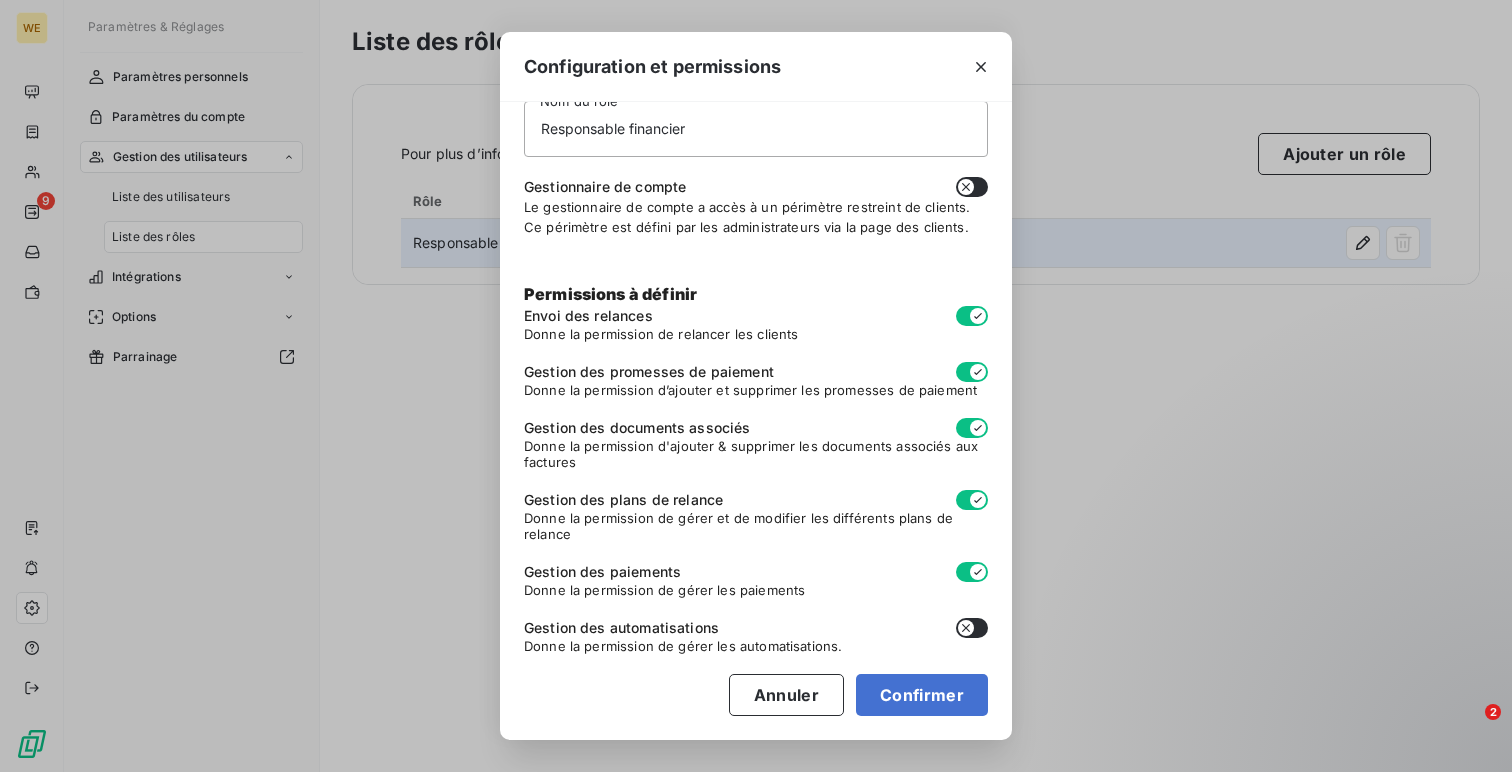 click 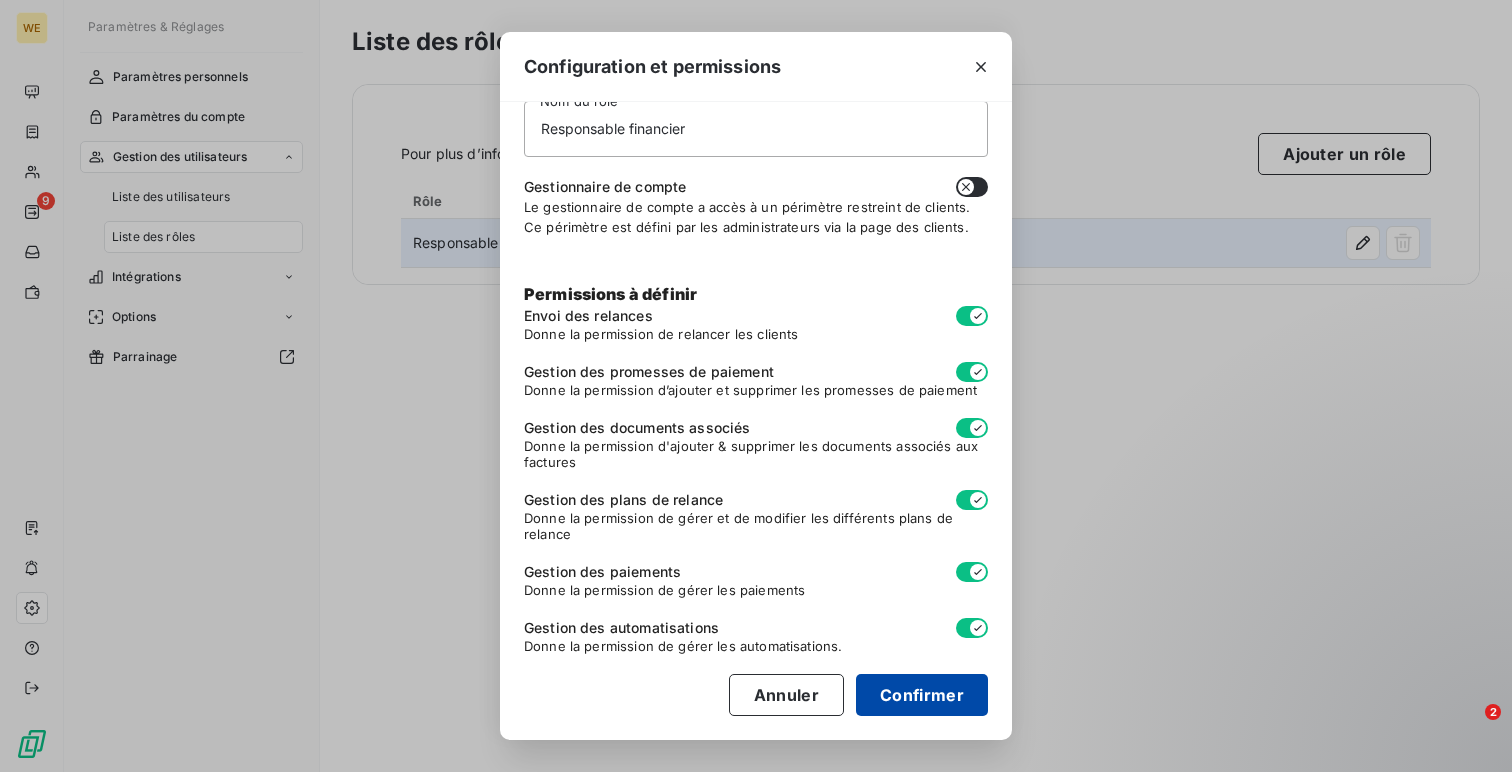 click on "Confirmer" at bounding box center [922, 695] 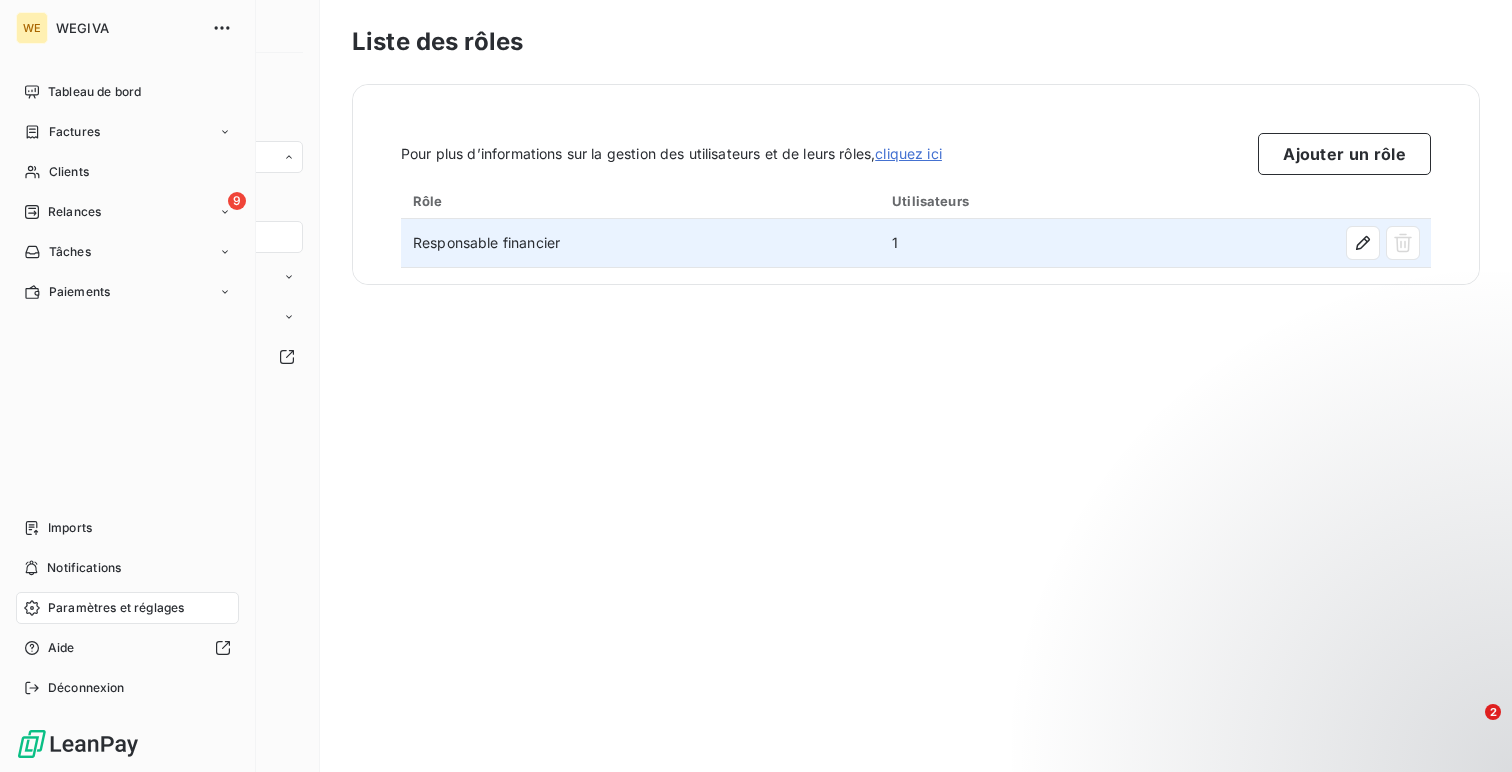 click on "Tableau de bord" at bounding box center [94, 92] 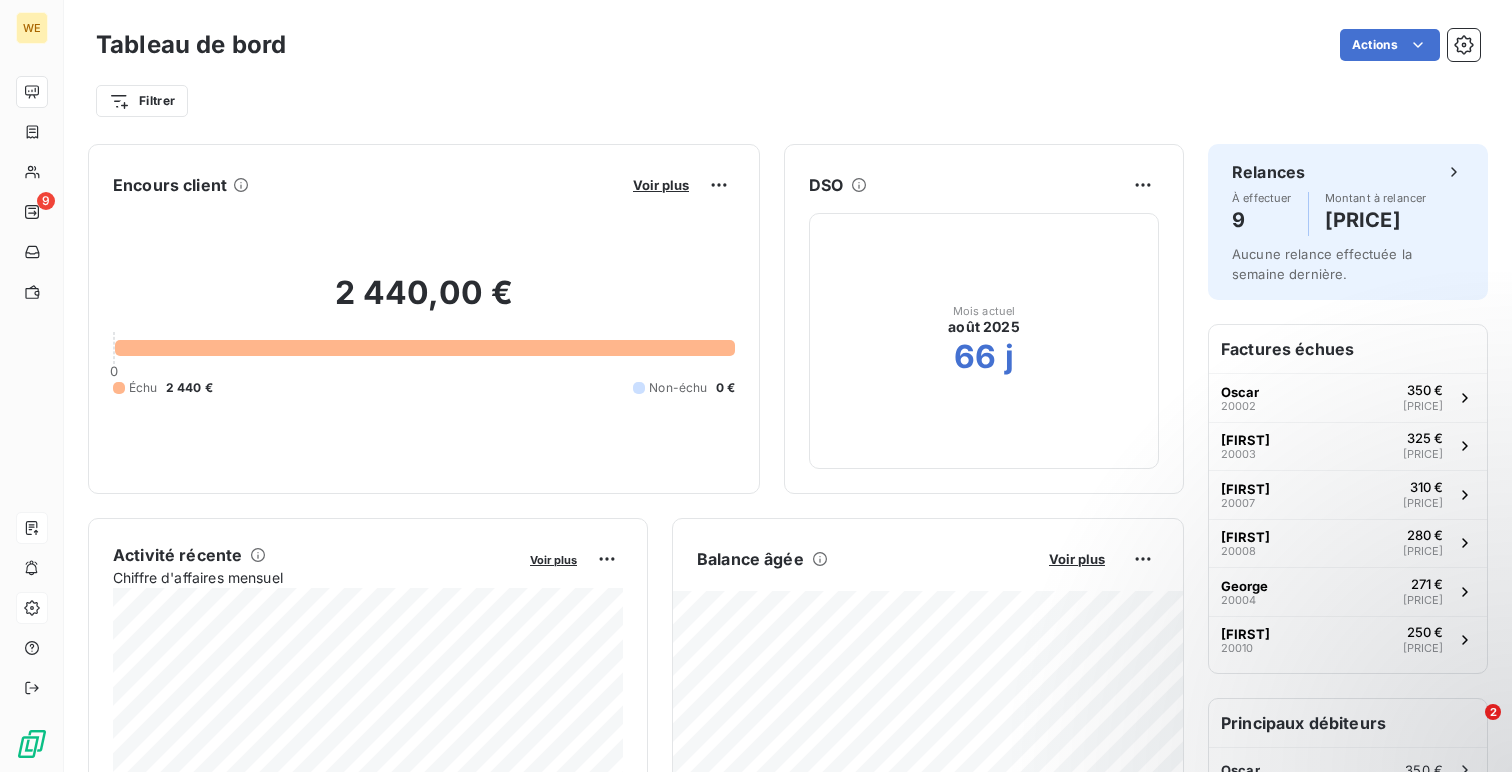 click 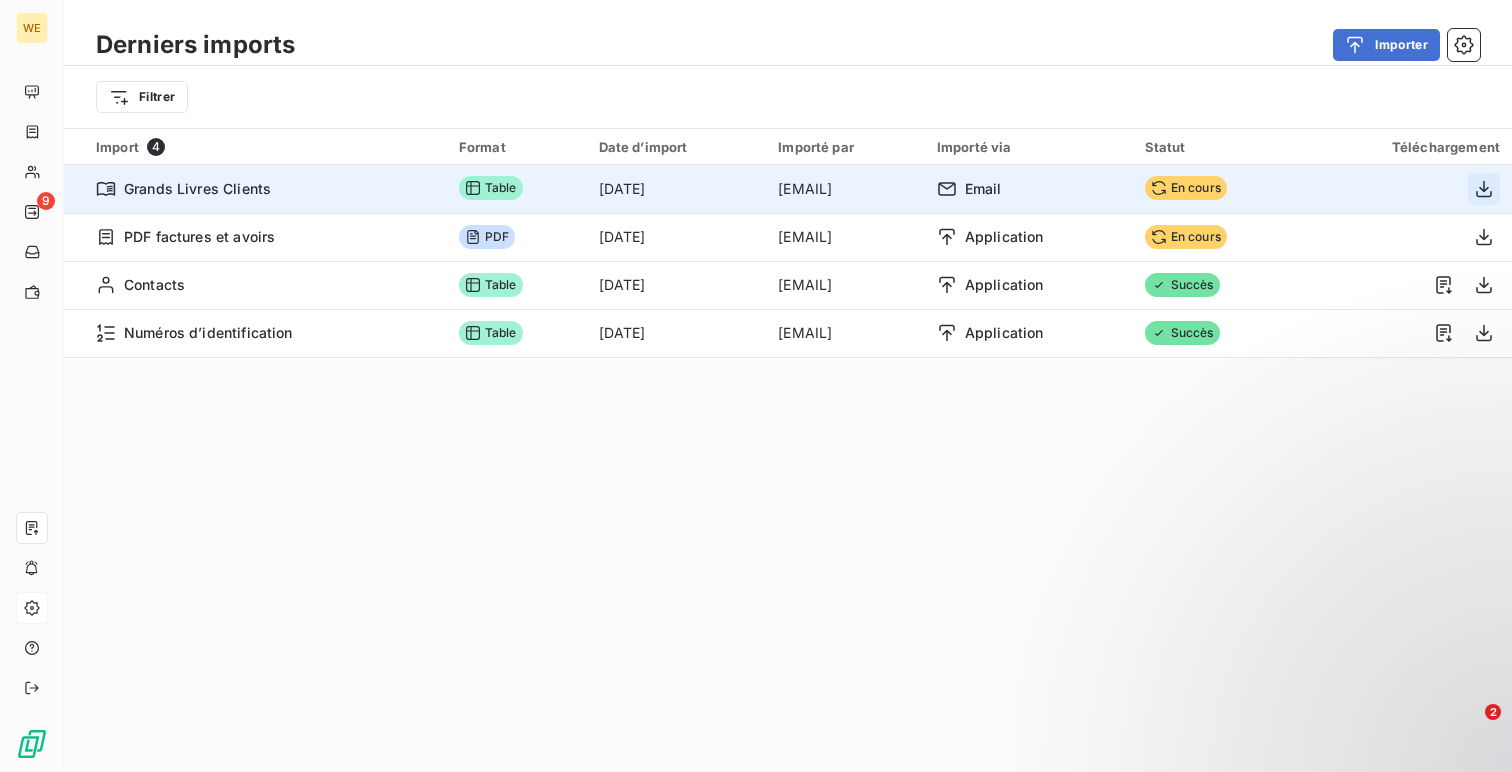 click 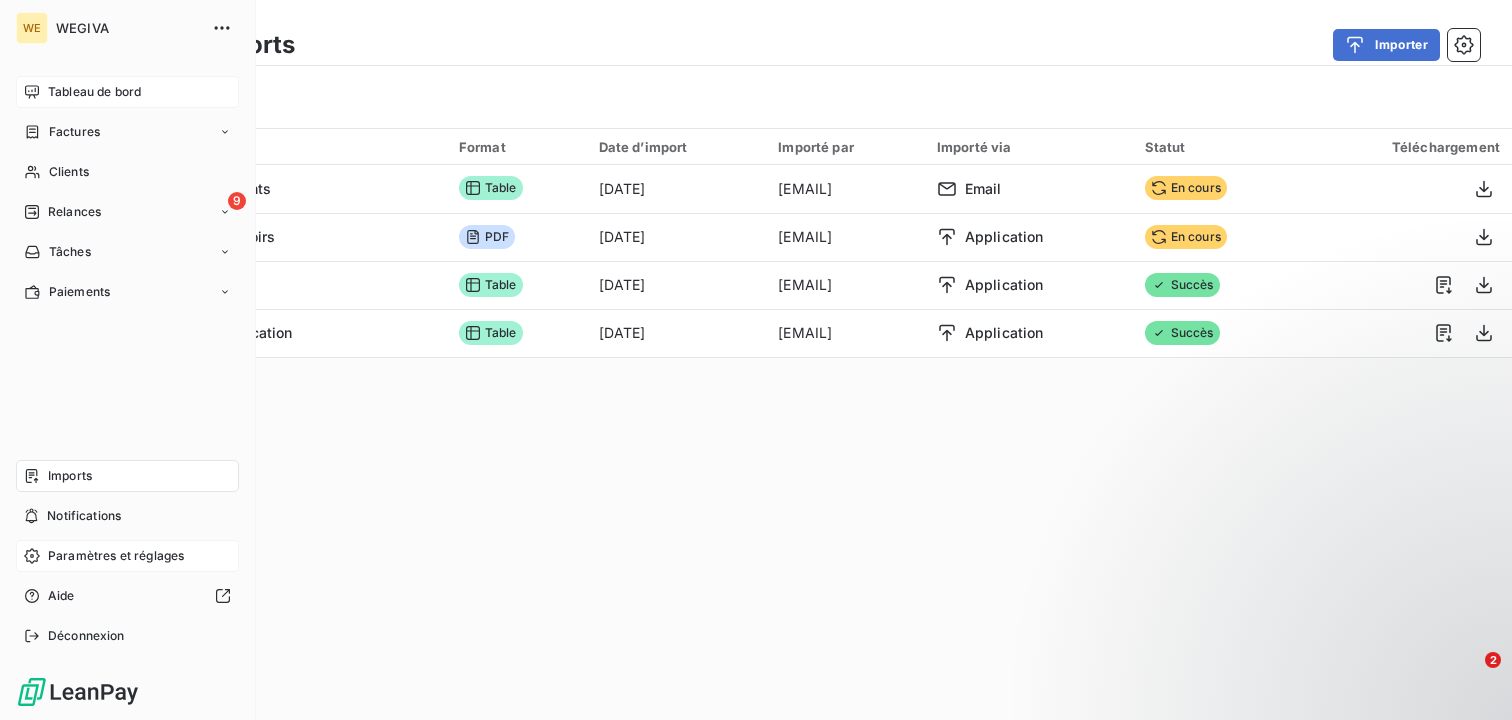 click on "Tableau de bord" at bounding box center [94, 92] 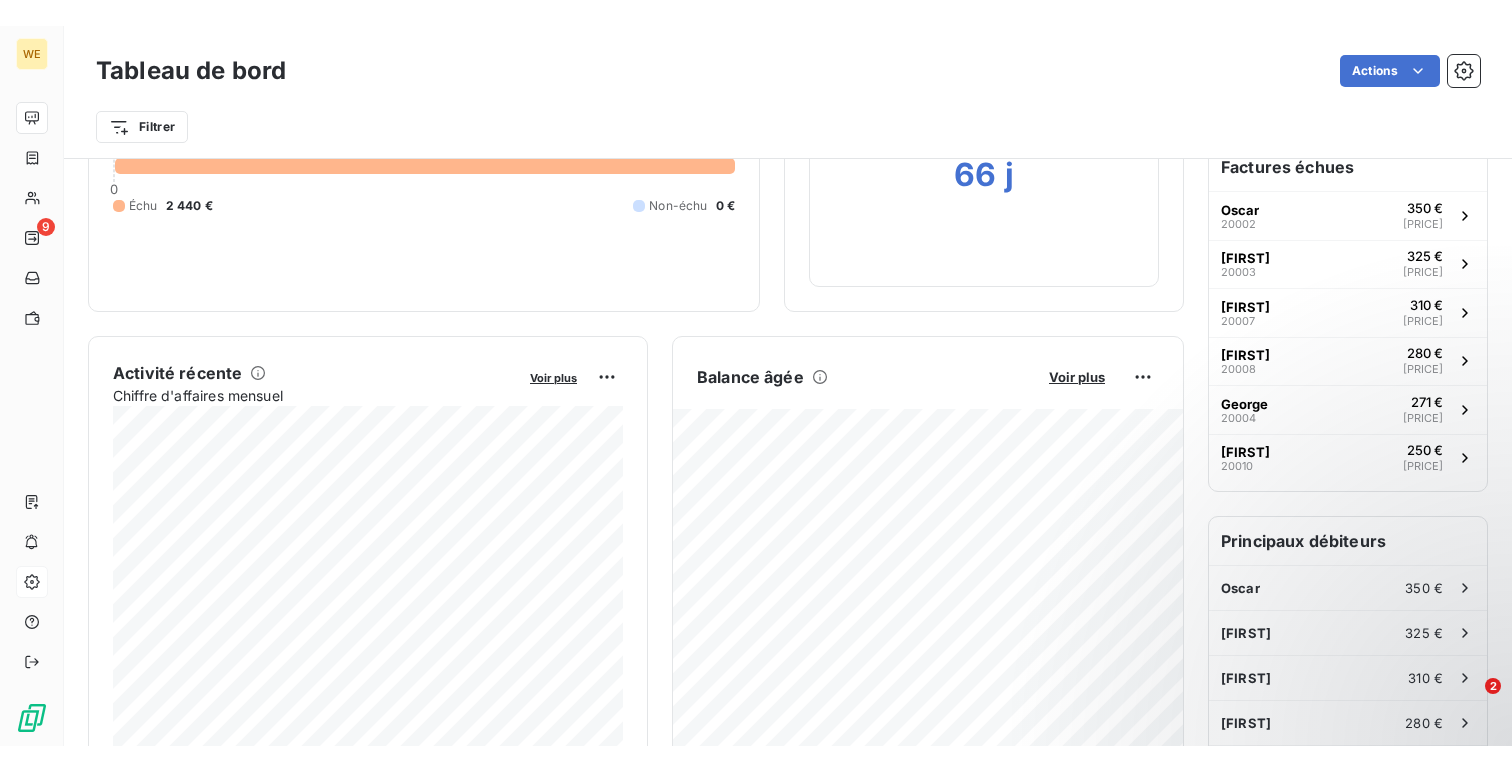 scroll, scrollTop: 219, scrollLeft: 0, axis: vertical 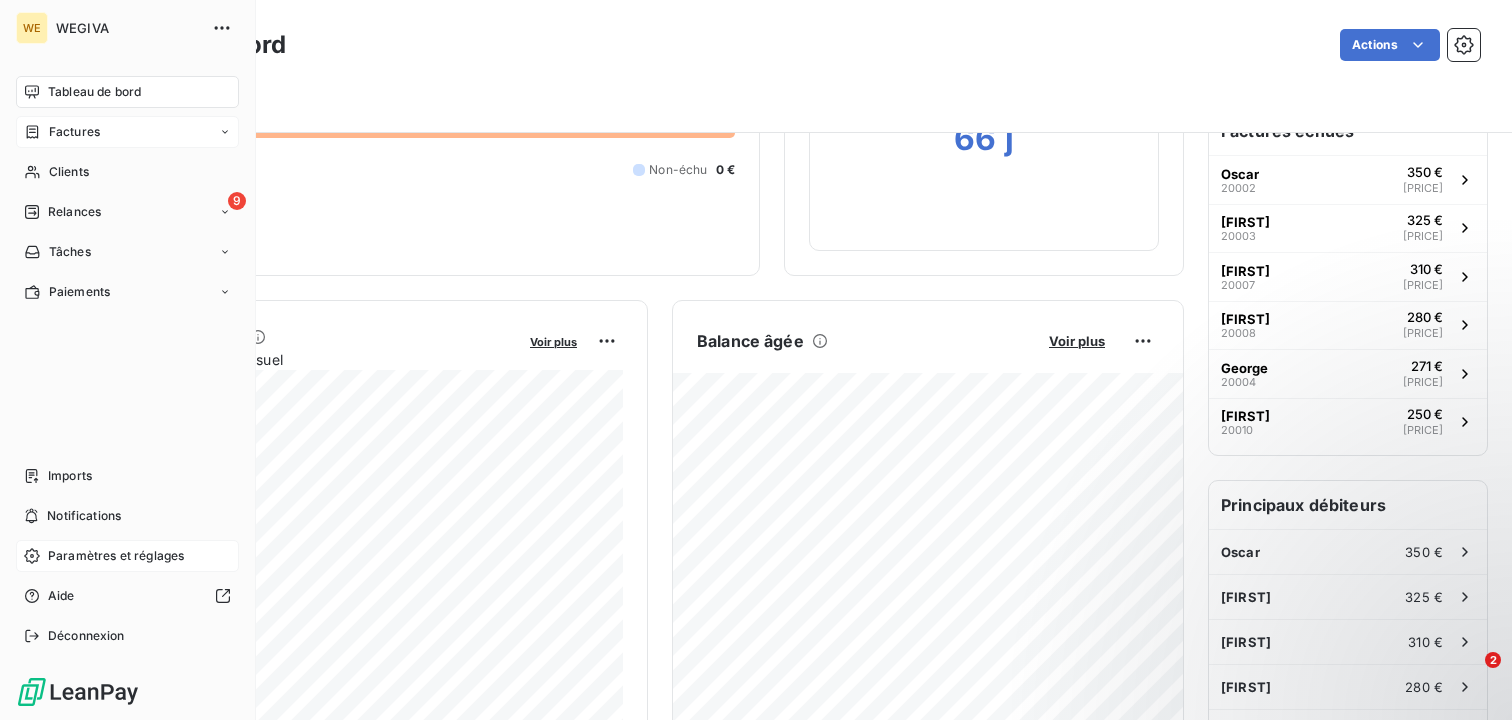 click on "Factures" at bounding box center (74, 132) 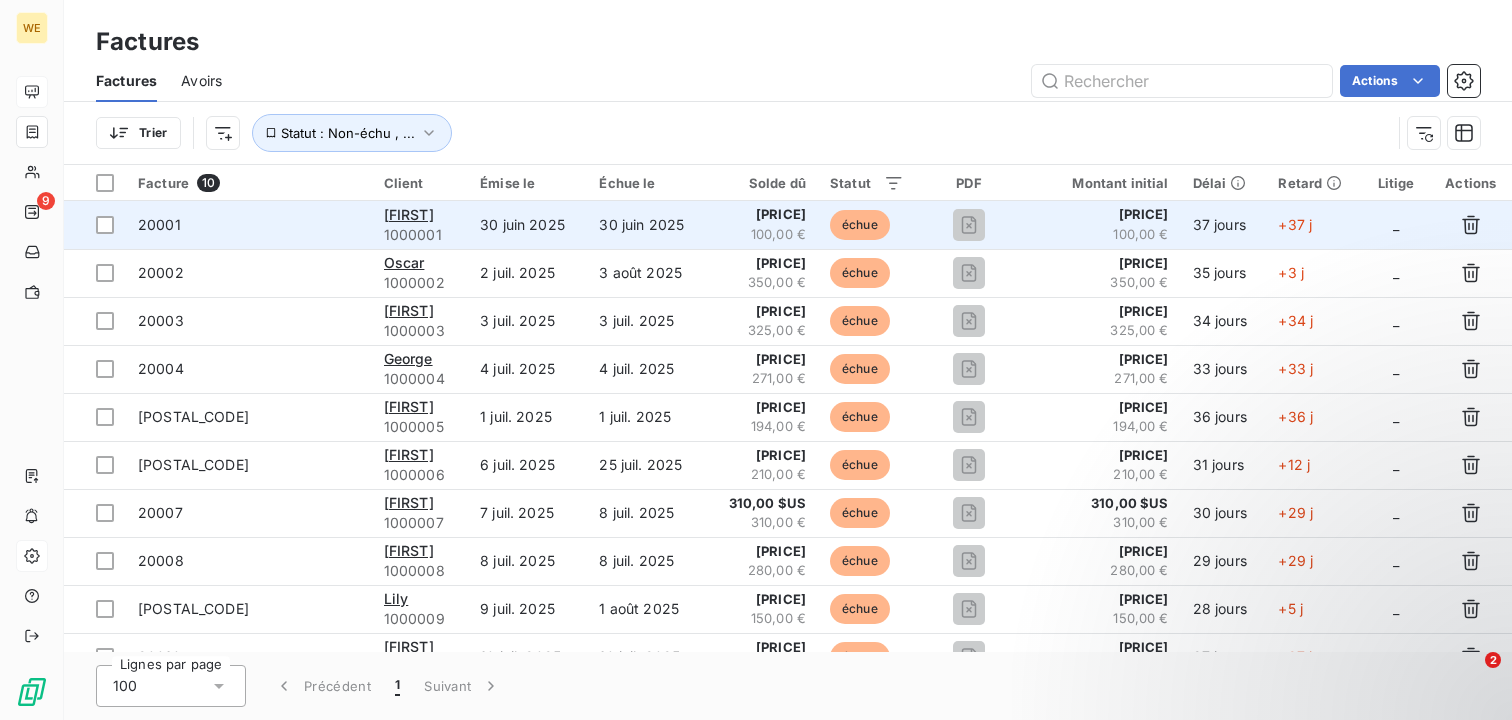 click on "30 juin 2025" at bounding box center [646, 225] 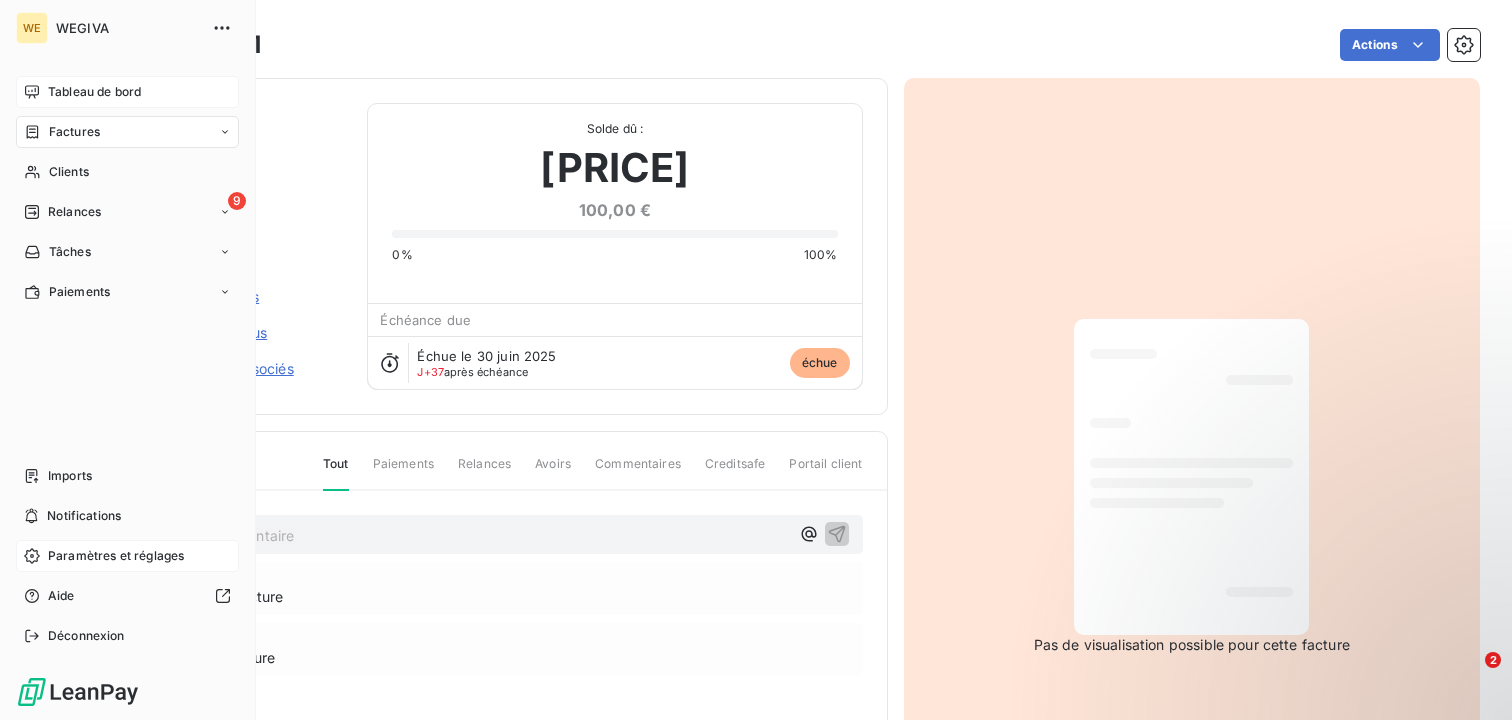 click on "Factures" at bounding box center [74, 132] 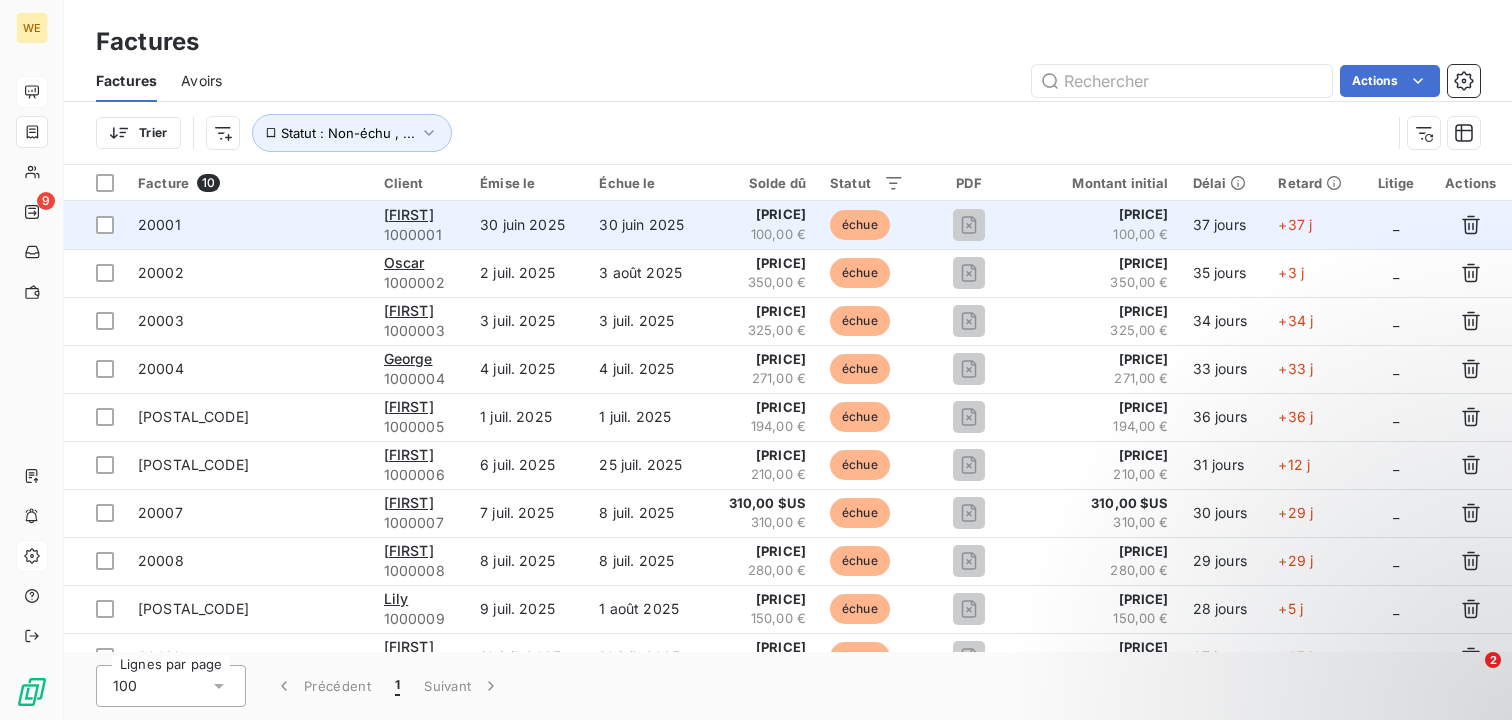 click on "[PRICE]" at bounding box center (762, 215) 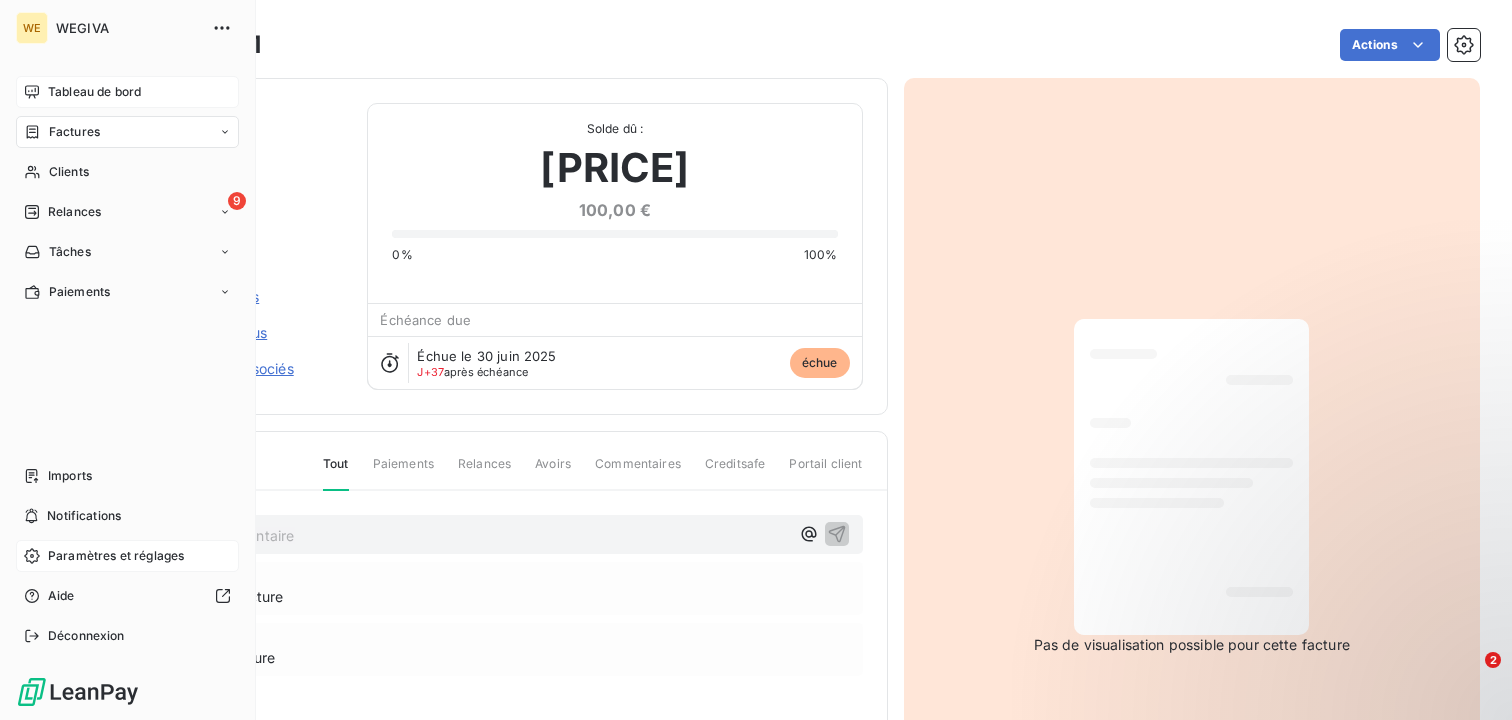 click on "Tableau de bord" at bounding box center (127, 92) 